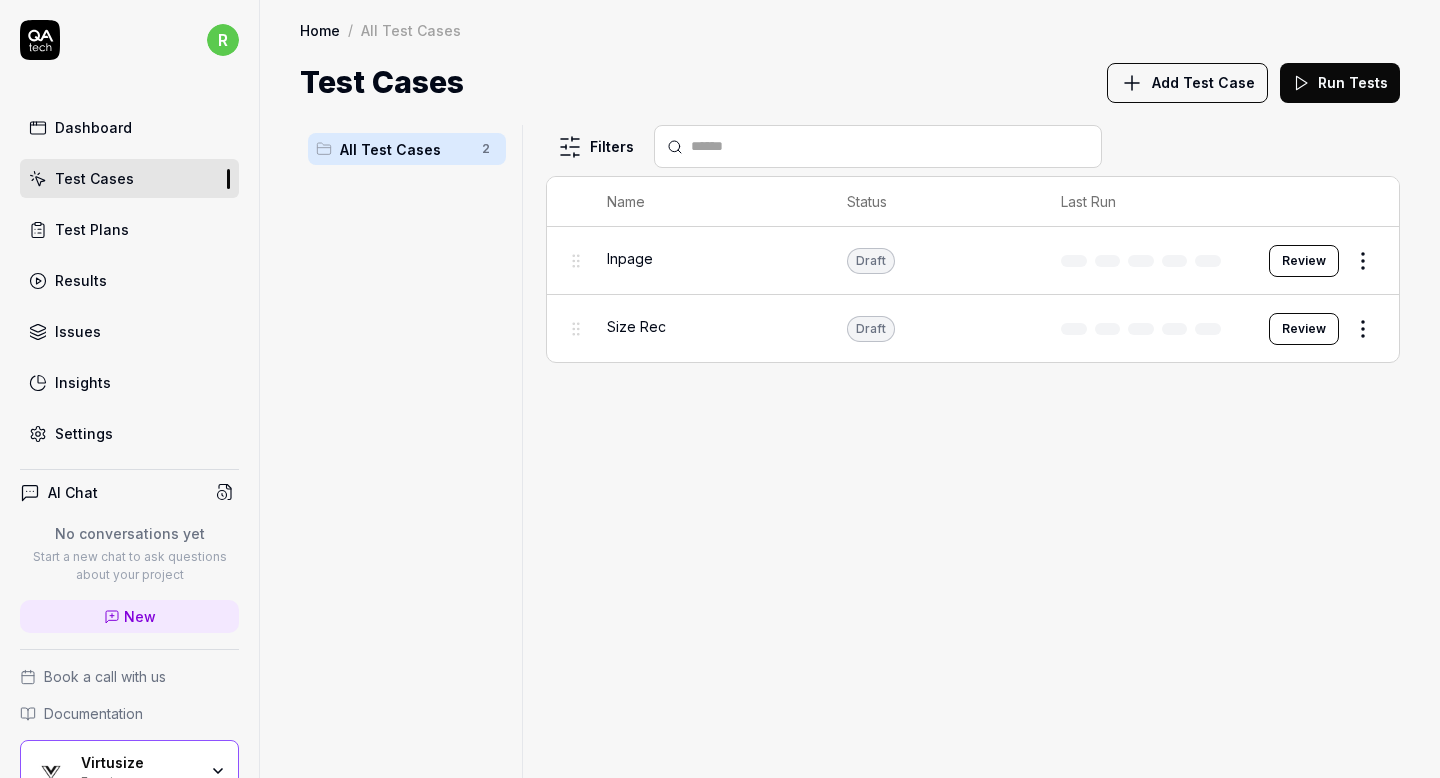 scroll, scrollTop: 0, scrollLeft: 0, axis: both 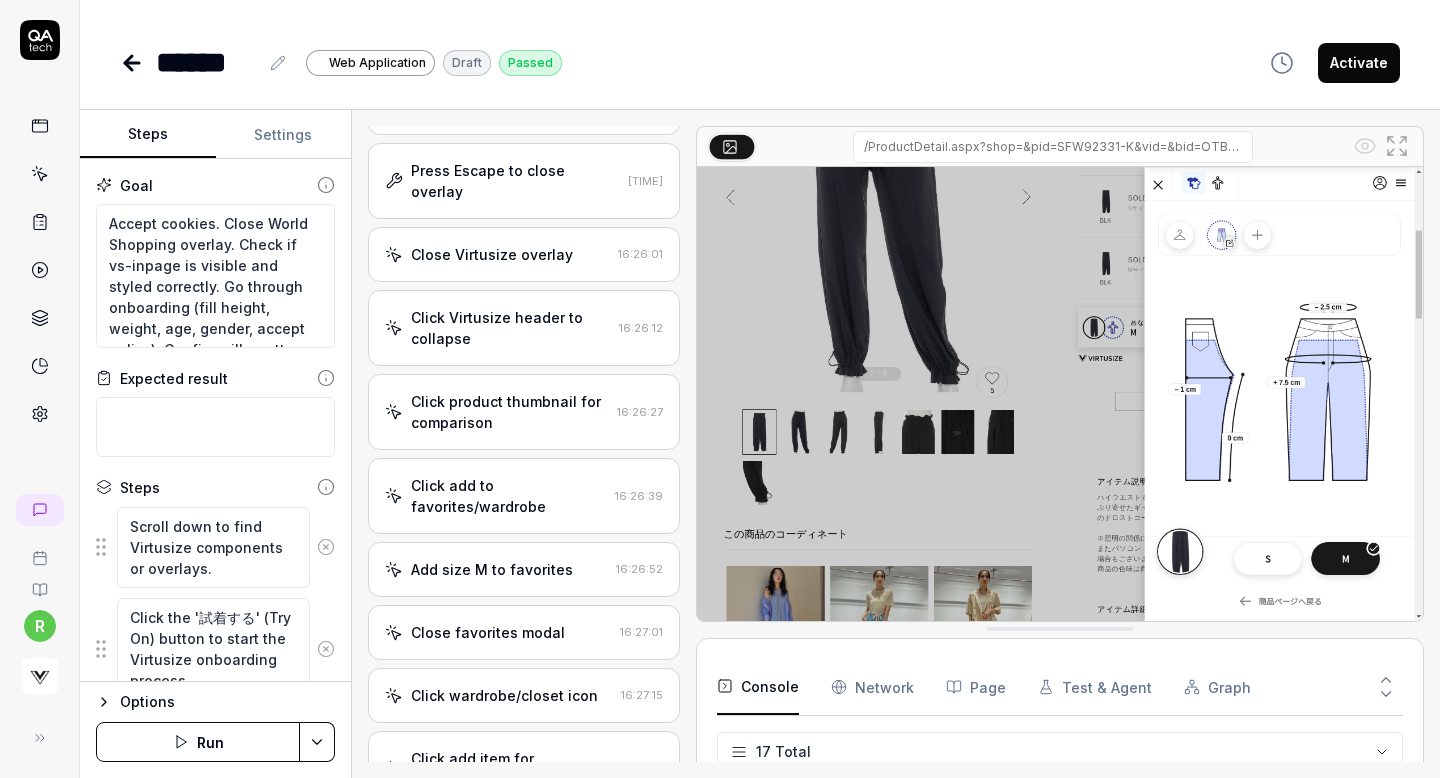 type on "*" 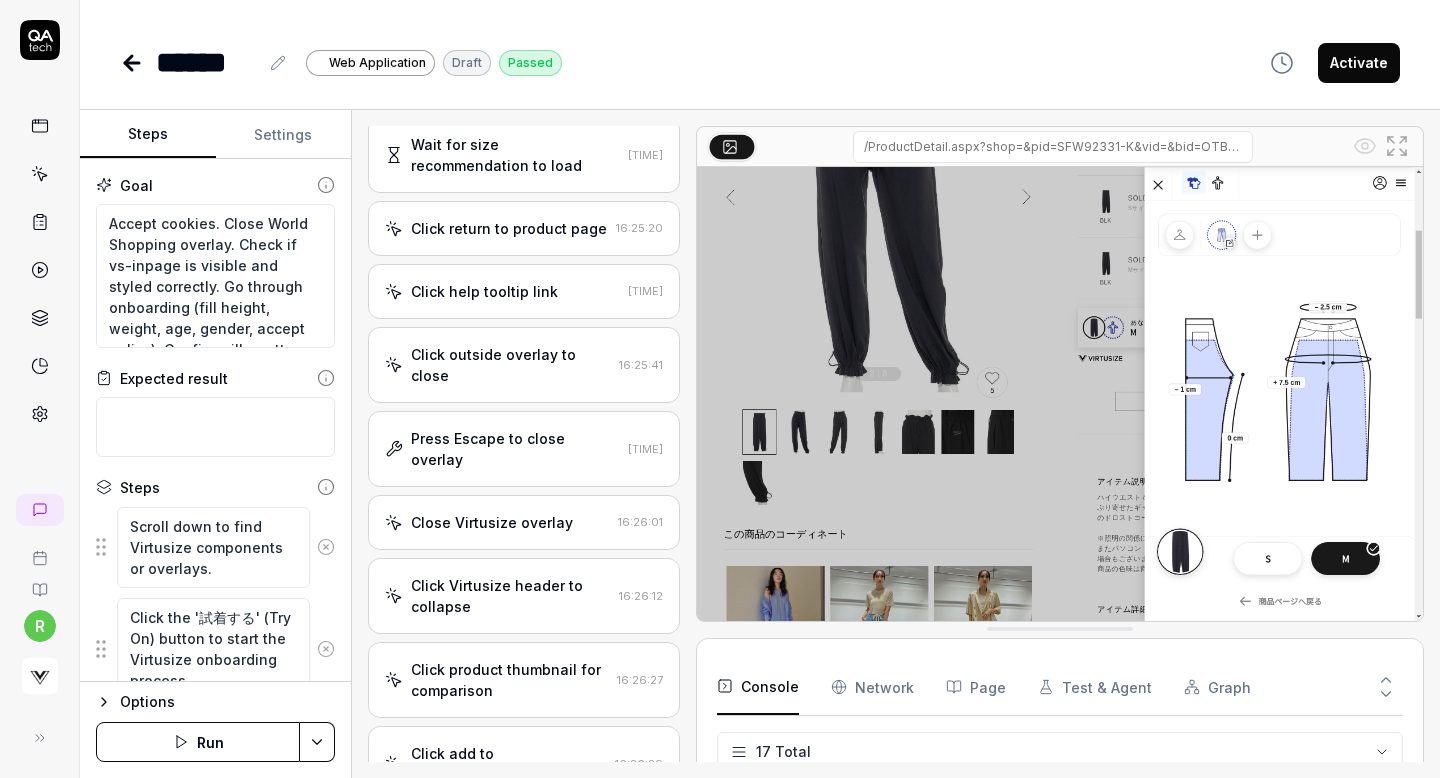 scroll, scrollTop: 0, scrollLeft: 0, axis: both 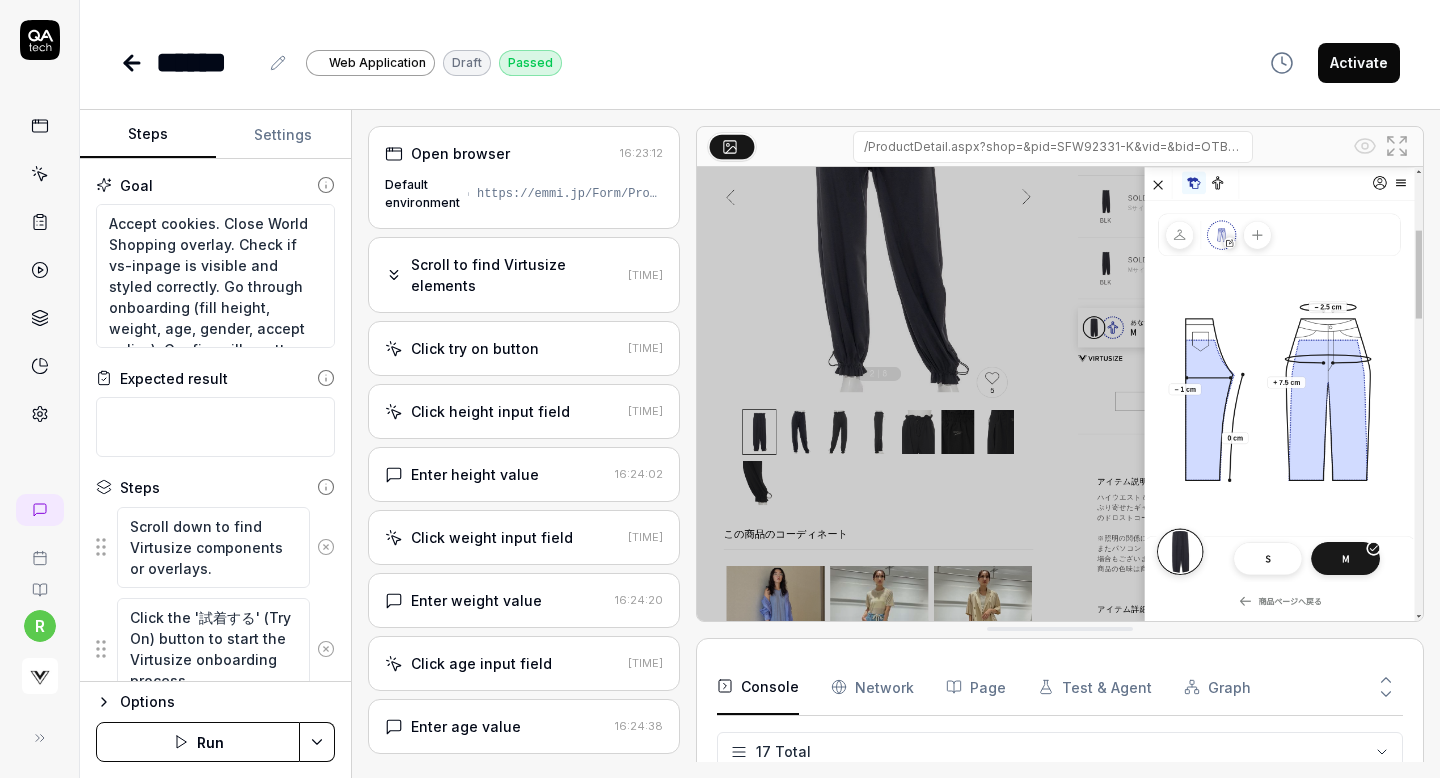 click 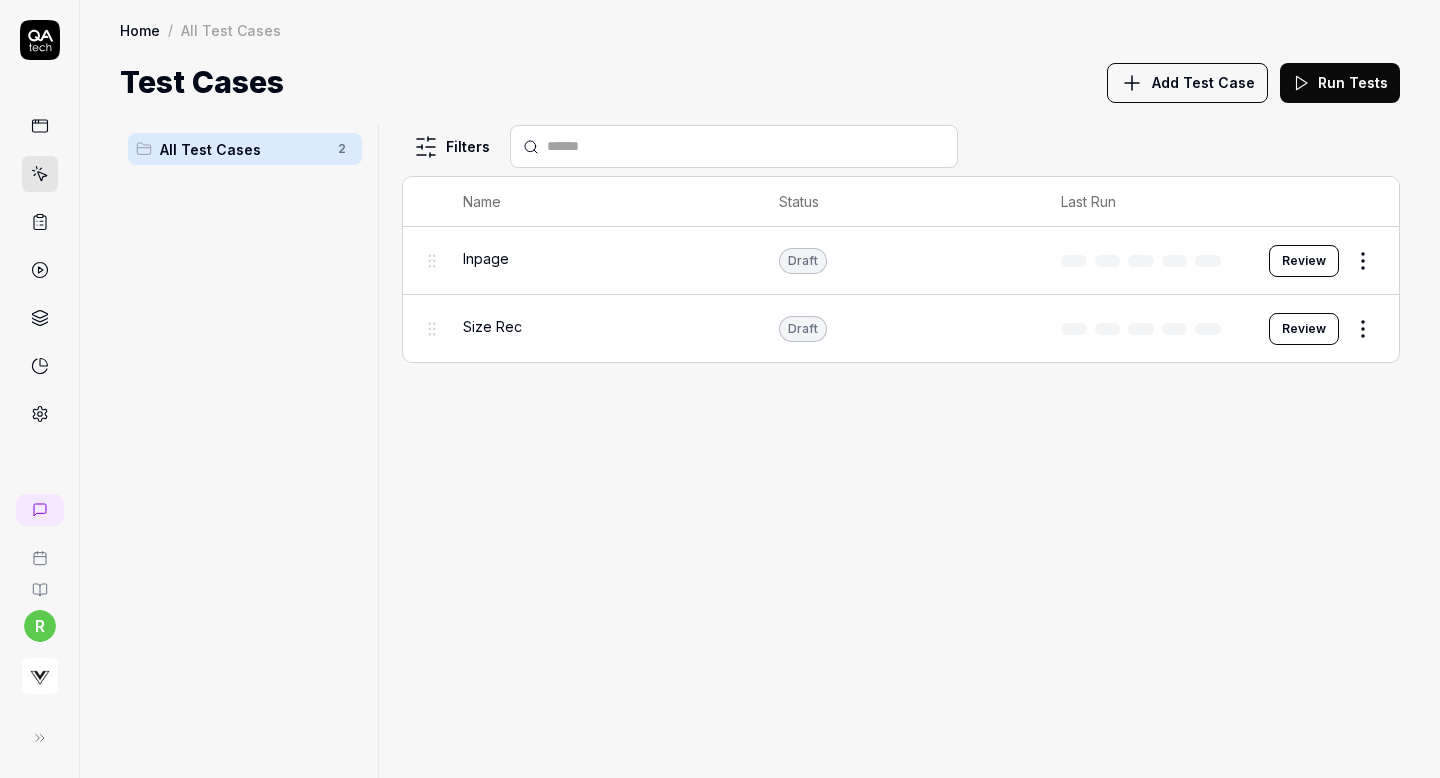 click on "r Home / All Test Cases Home / All Test Cases Test Cases Add Test Case Run Tests All Test Cases 2 Filters Name Status Last Run Inpage Draft Review Size Rec Draft Review
To pick up a draggable item, press the space bar.
While dragging, use the arrow keys to move the item.
Press space again to drop the item in its new position, or press escape to cancel.
*" at bounding box center (720, 389) 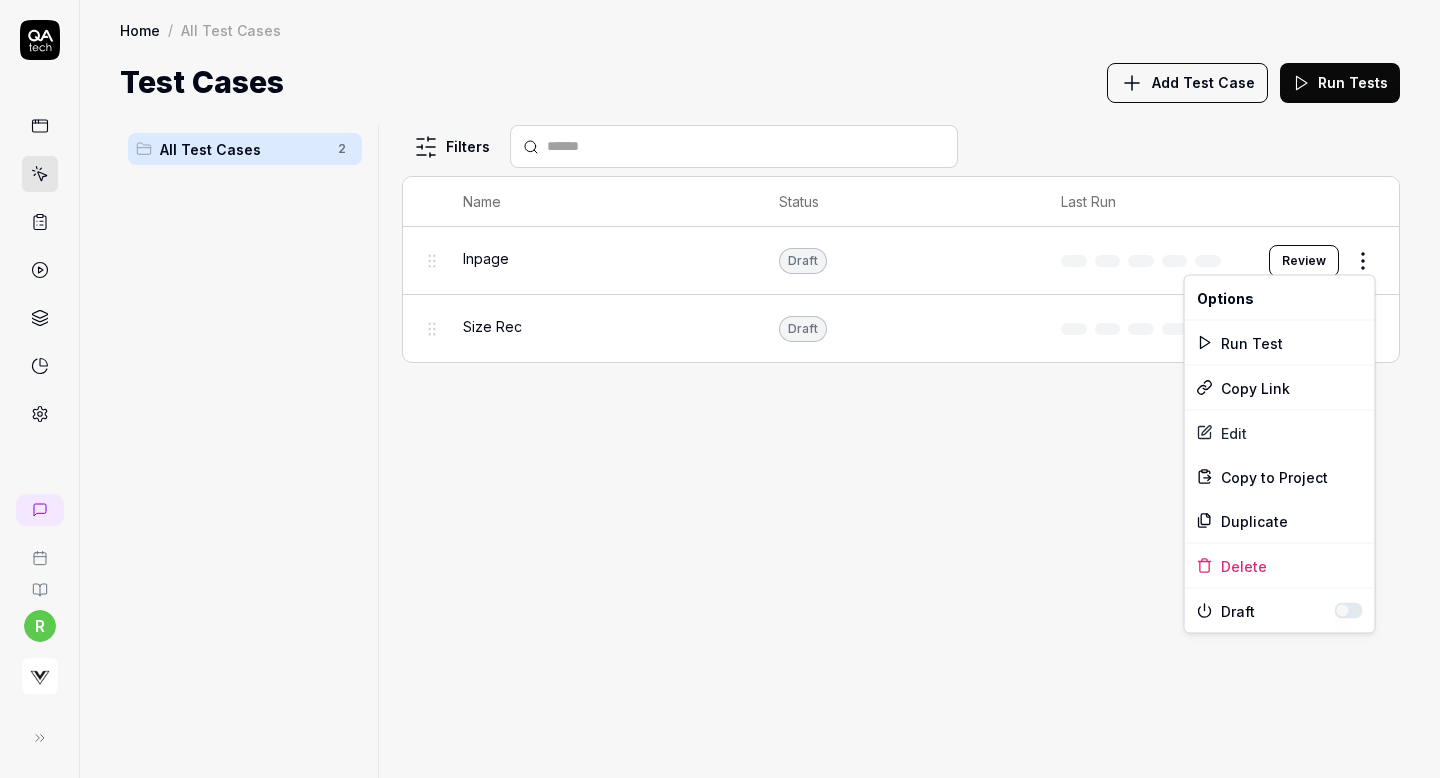 click at bounding box center (1349, 611) 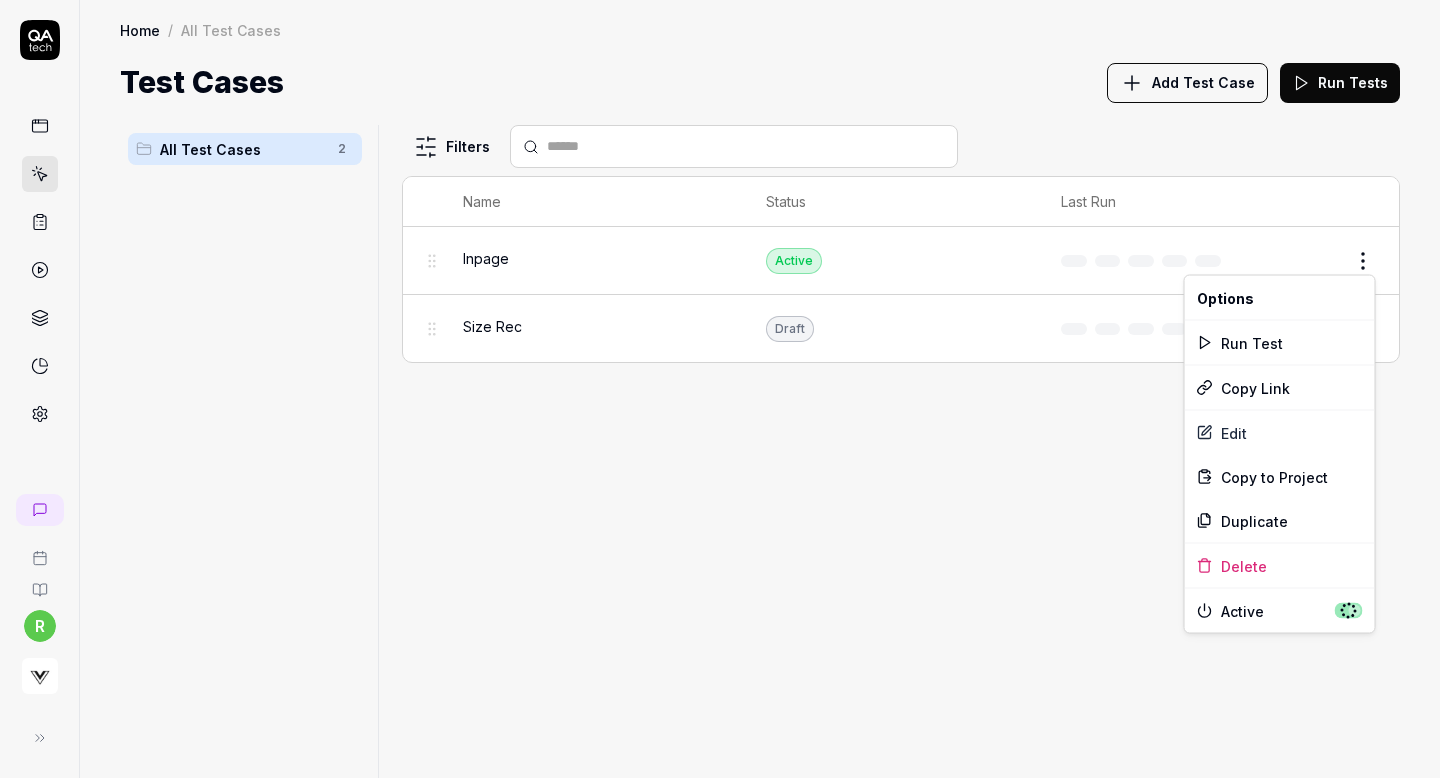 click on "r Home / All Test Cases Home / All Test Cases Test Cases Add Test Case Run Tests All Test Cases 2 Filters Name Status Last Run Inpage Active Edit Size Rec Draft Review
To pick up a draggable item, press the space bar.
While dragging, use the arrow keys to move the item.
Press space again to drop the item in its new position, or press escape to cancel.
* Options Run Test Copy Link Edit Copy to Project Duplicate Delete Active" at bounding box center (720, 389) 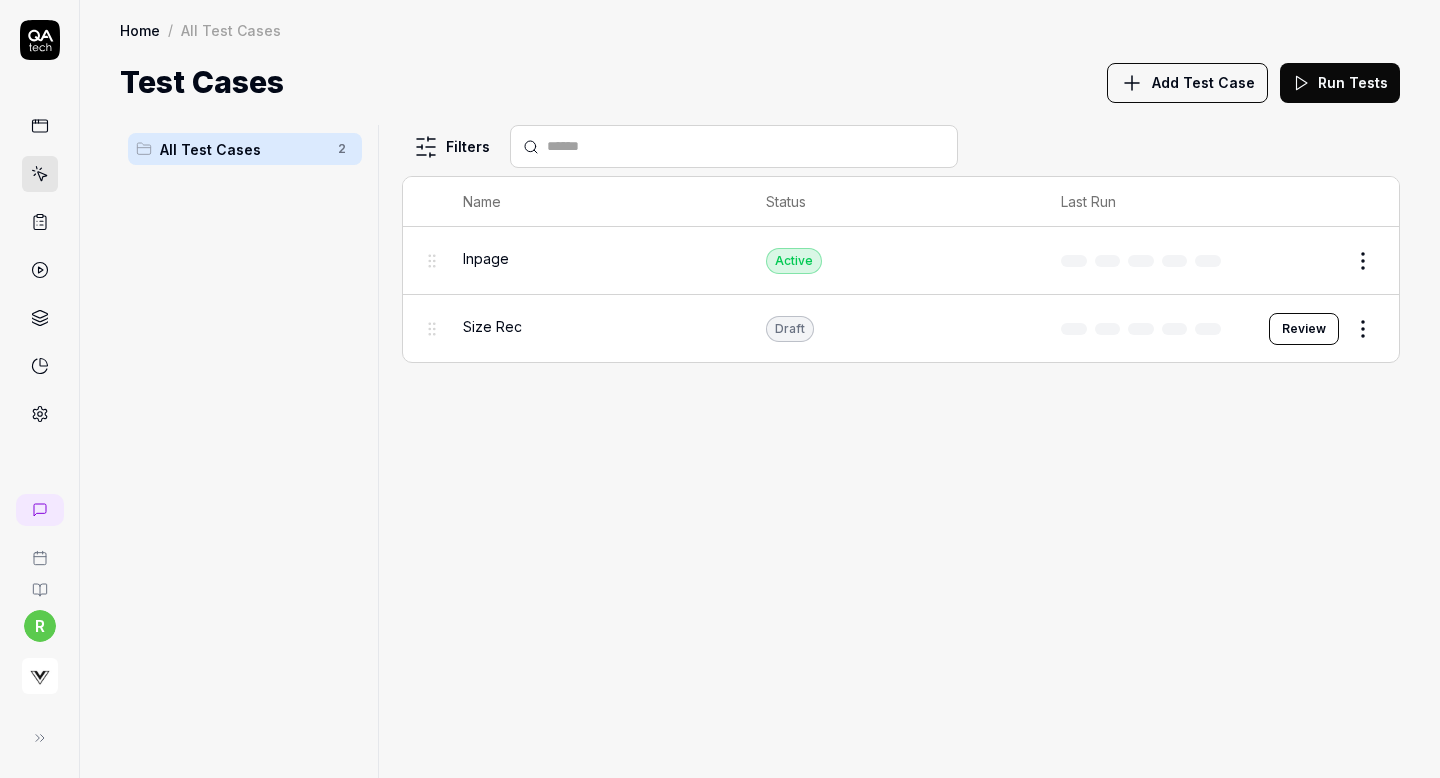 click on "r Home / All Test Cases Home / All Test Cases Test Cases Add Test Case Run Tests All Test Cases 2 Filters Name Status Last Run Inpage Active Edit Size Rec Draft Review
To pick up a draggable item, press the space bar.
While dragging, use the arrow keys to move the item.
Press space again to drop the item in its new position, or press escape to cancel.
*" at bounding box center (720, 389) 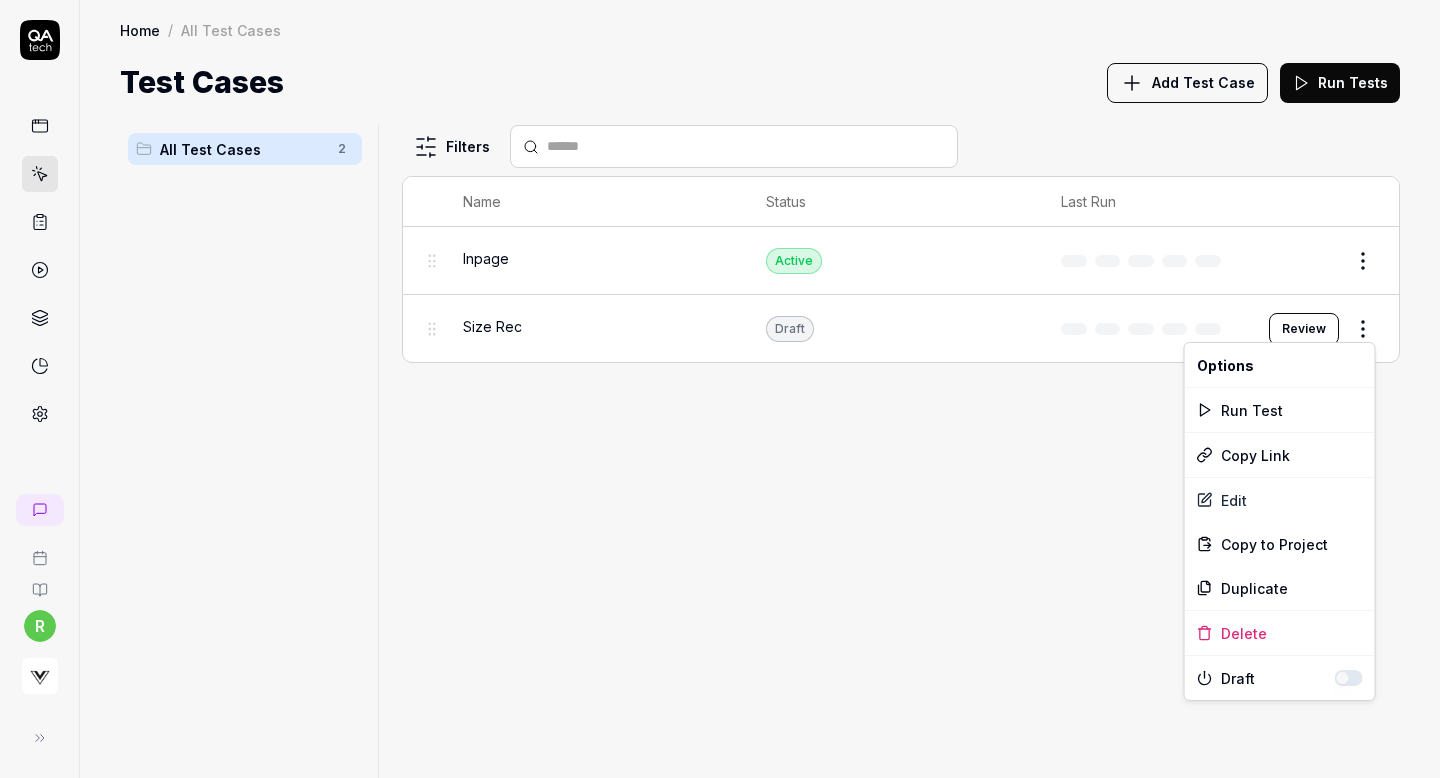 click at bounding box center [1349, 678] 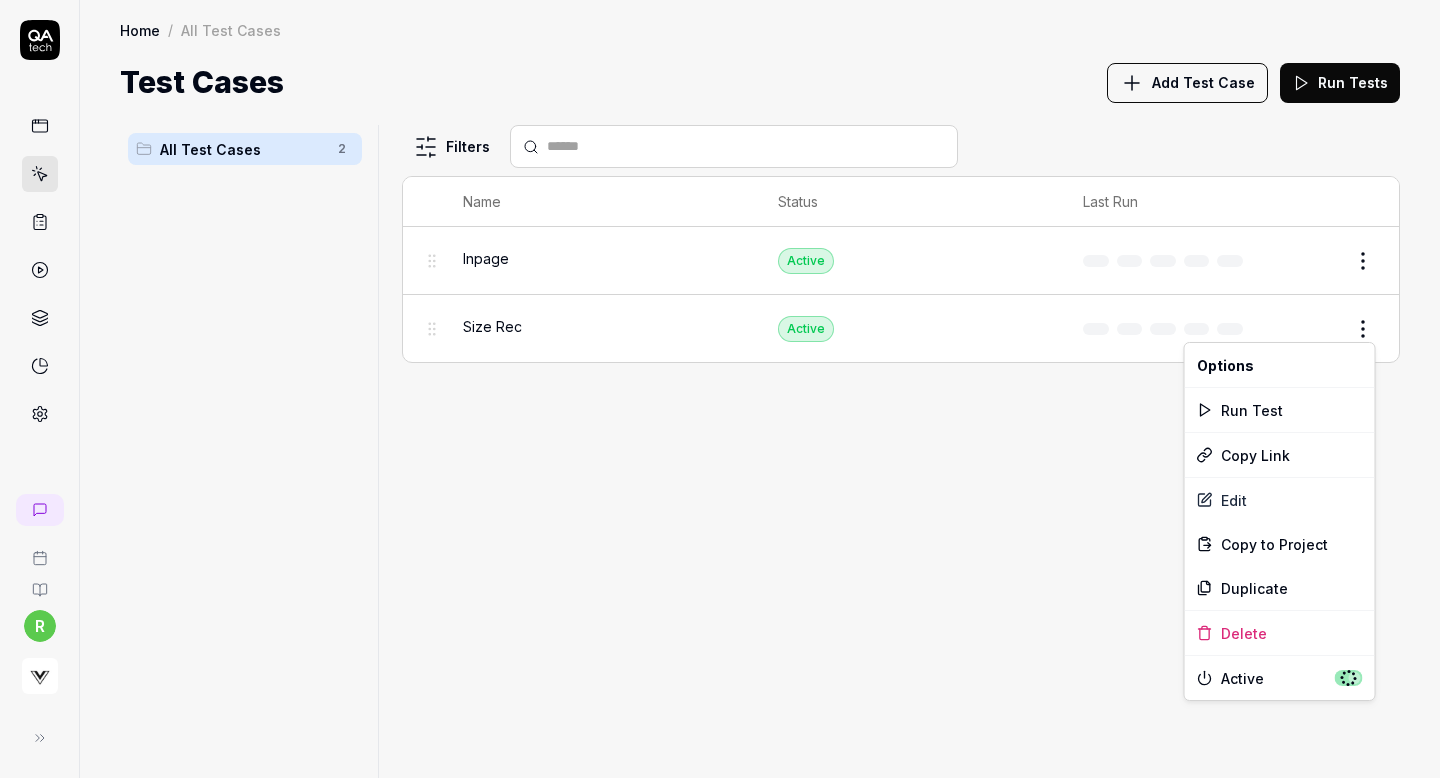 click on "r Home / All Test Cases Home / All Test Cases Test Cases Add Test Case Run Tests All Test Cases 2 Filters Name Status Last Run Inpage Active Edit Size Rec Active Edit
To pick up a draggable item, press the space bar.
While dragging, use the arrow keys to move the item.
Press space again to drop the item in its new position, or press escape to cancel.
* Options Run Test Copy Link Edit Copy to Project Duplicate Delete Active" at bounding box center (720, 389) 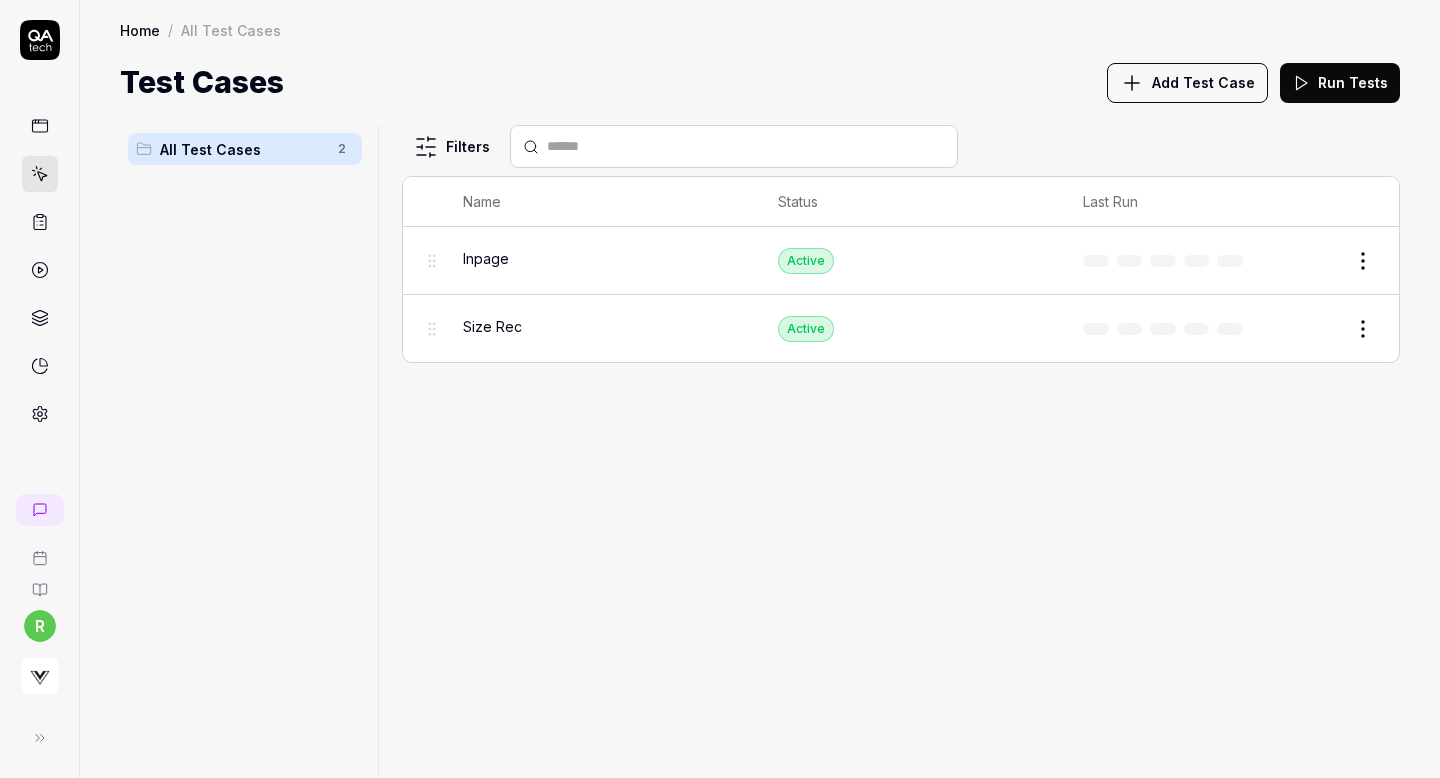 click 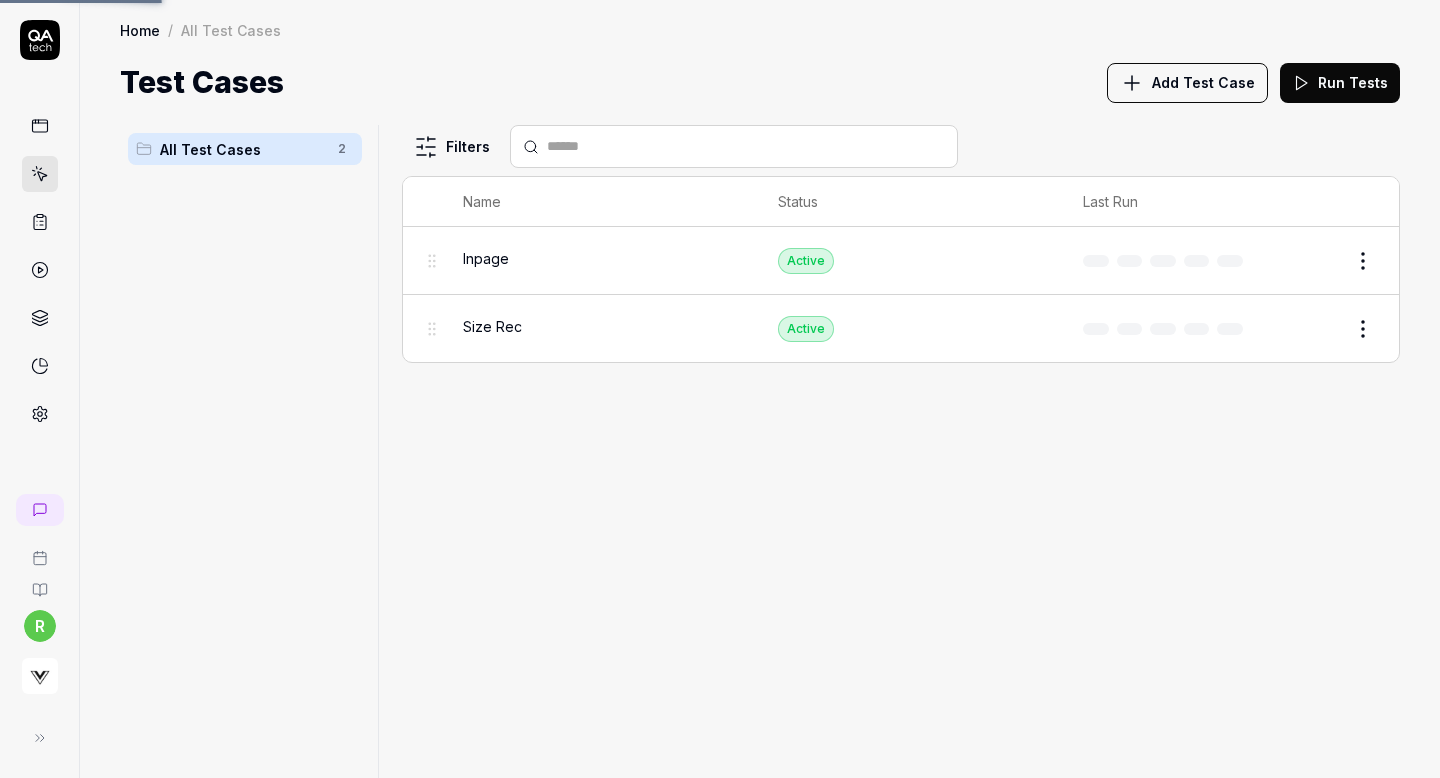 click 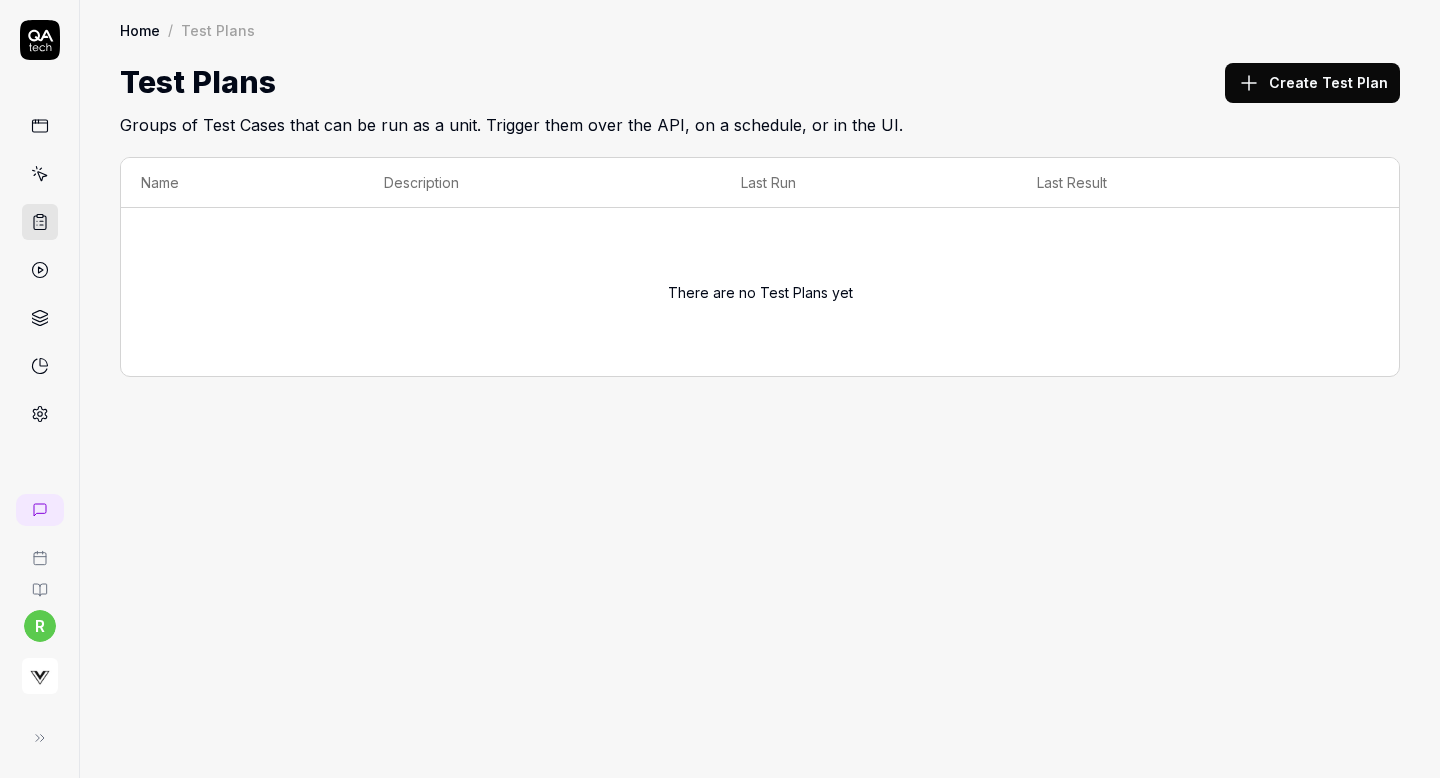 click on "Create Test Plan" at bounding box center (1312, 83) 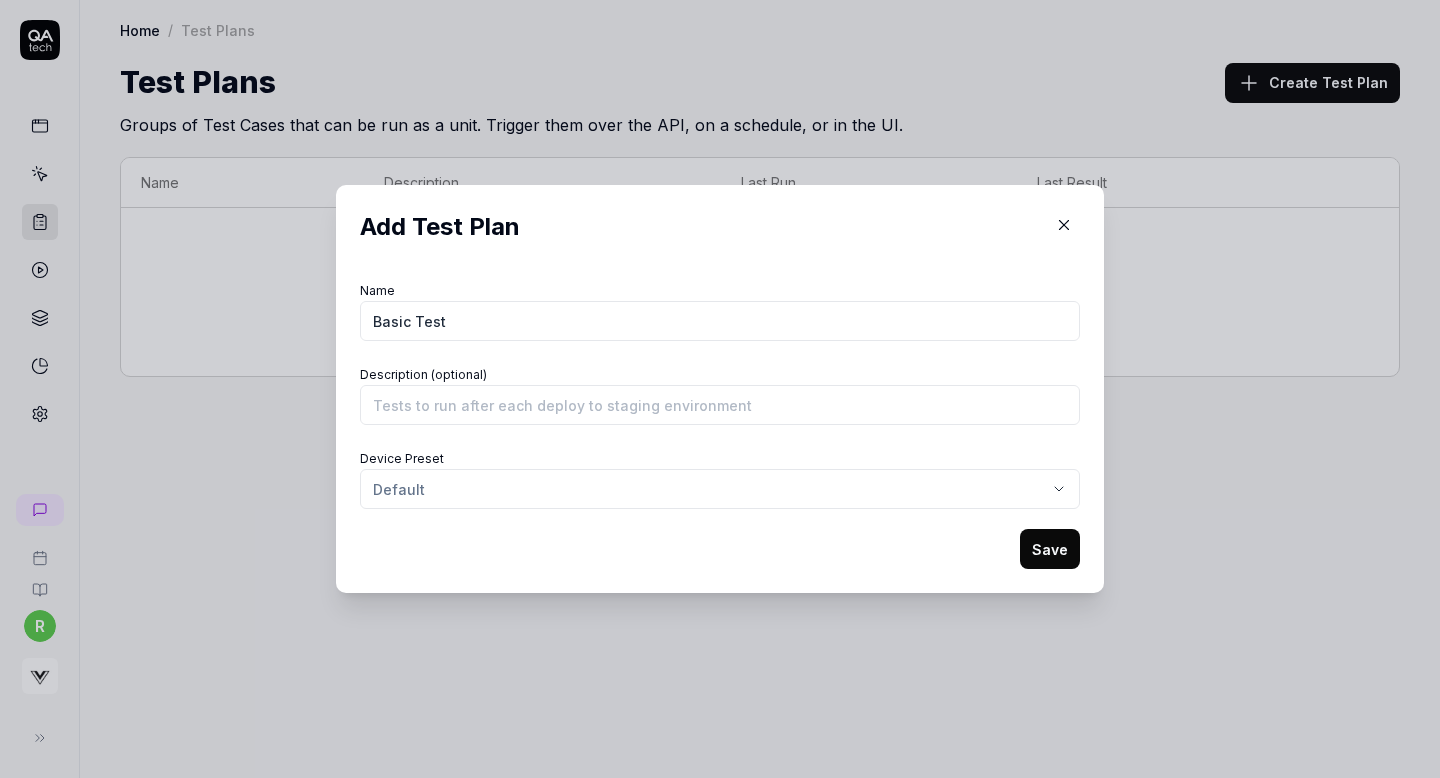 type on "Basic Test" 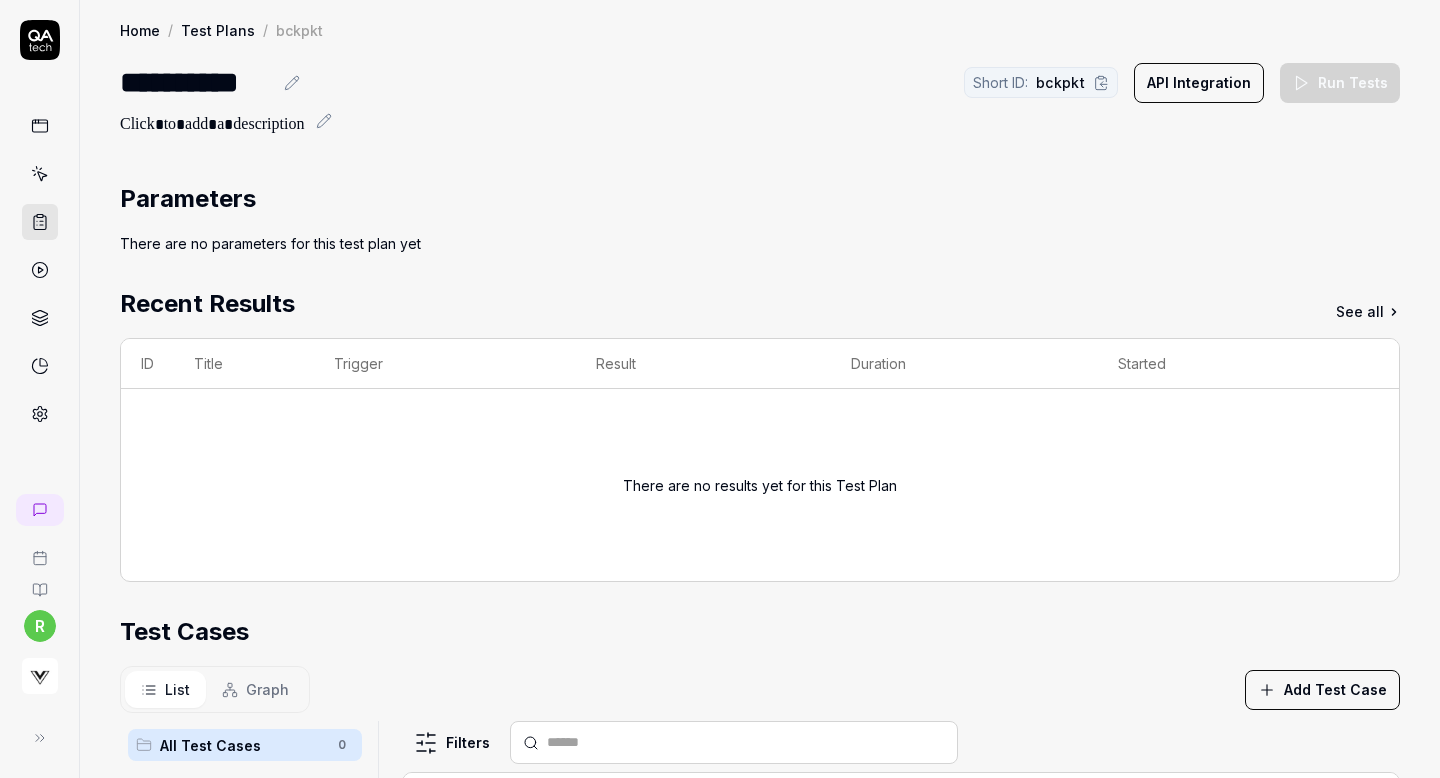 scroll, scrollTop: 404, scrollLeft: 0, axis: vertical 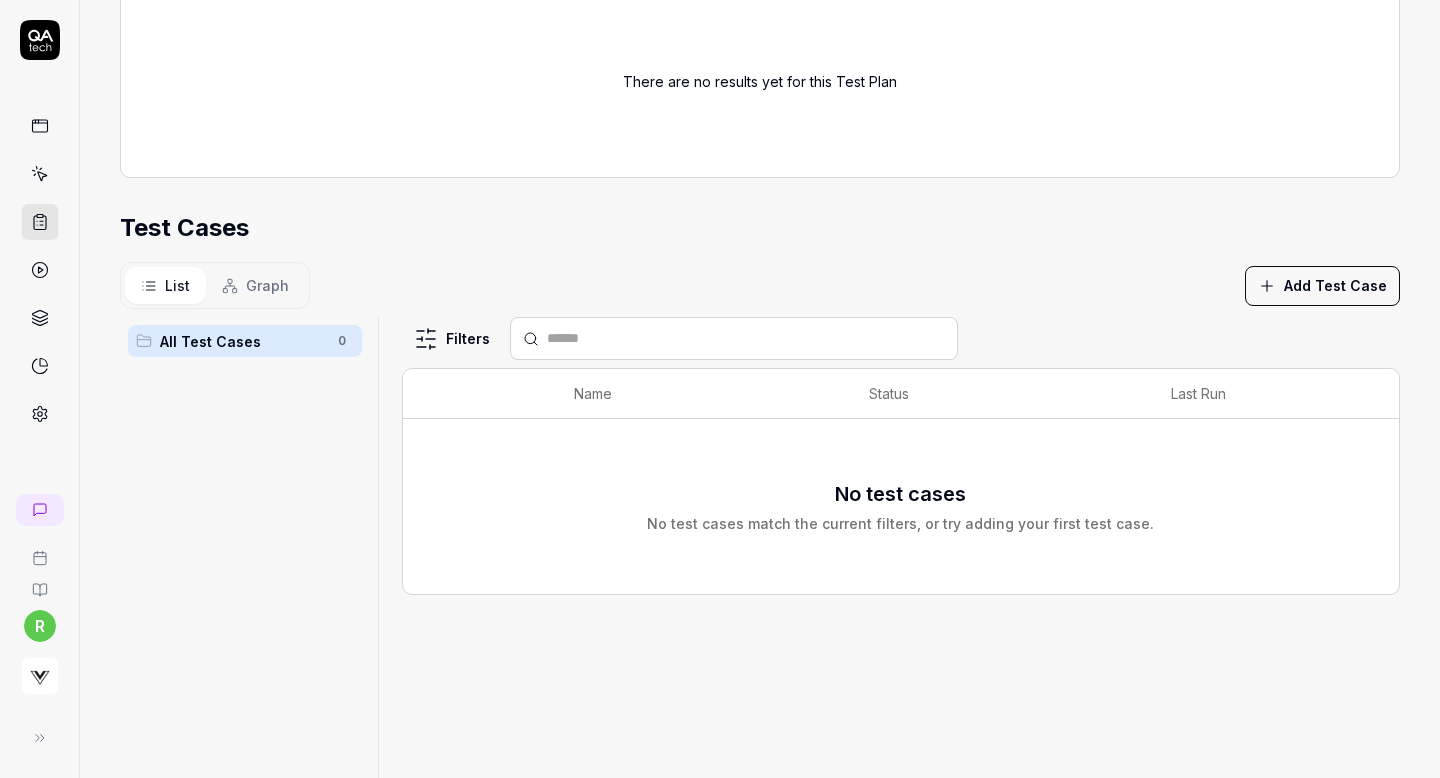 click on "Add Test Case" at bounding box center [1322, 286] 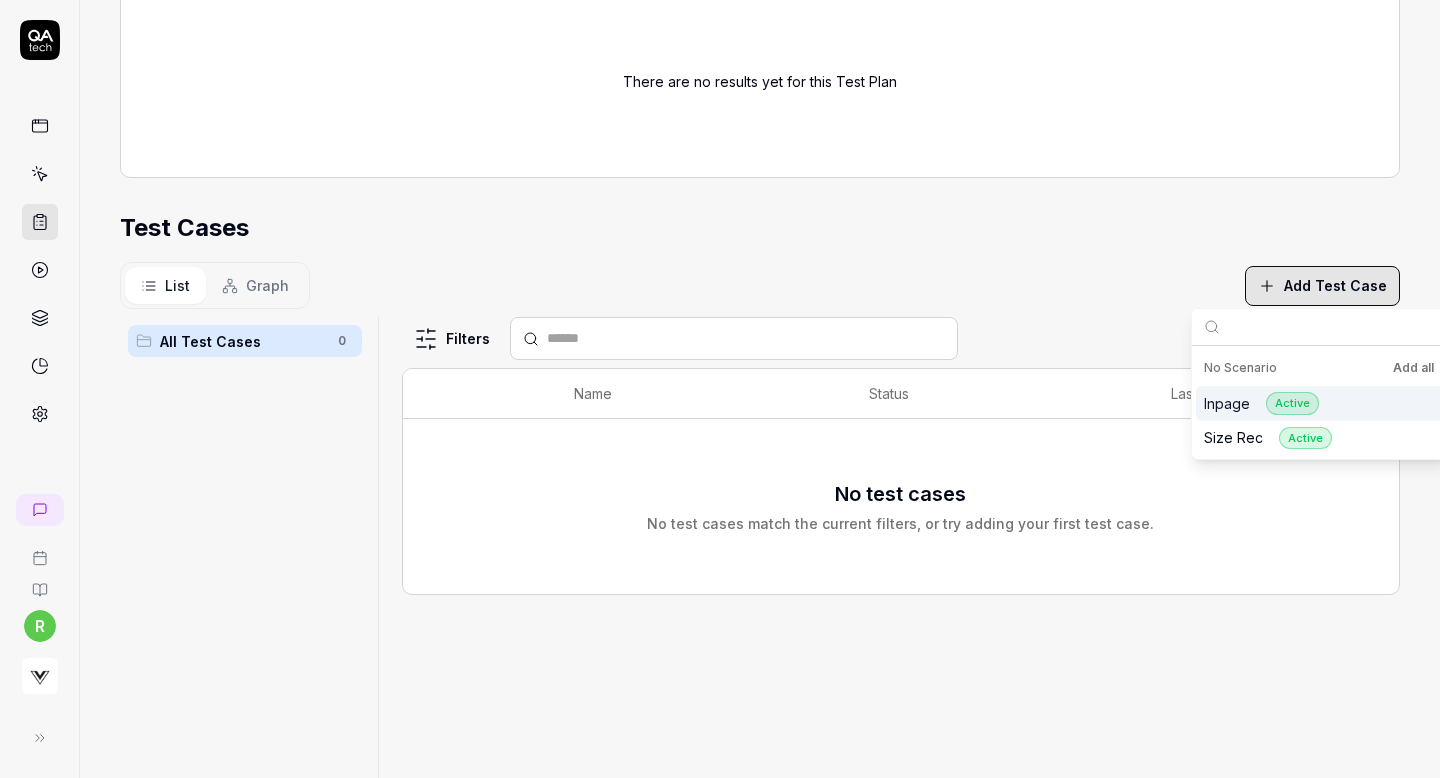 click on "Add all" at bounding box center (1413, 368) 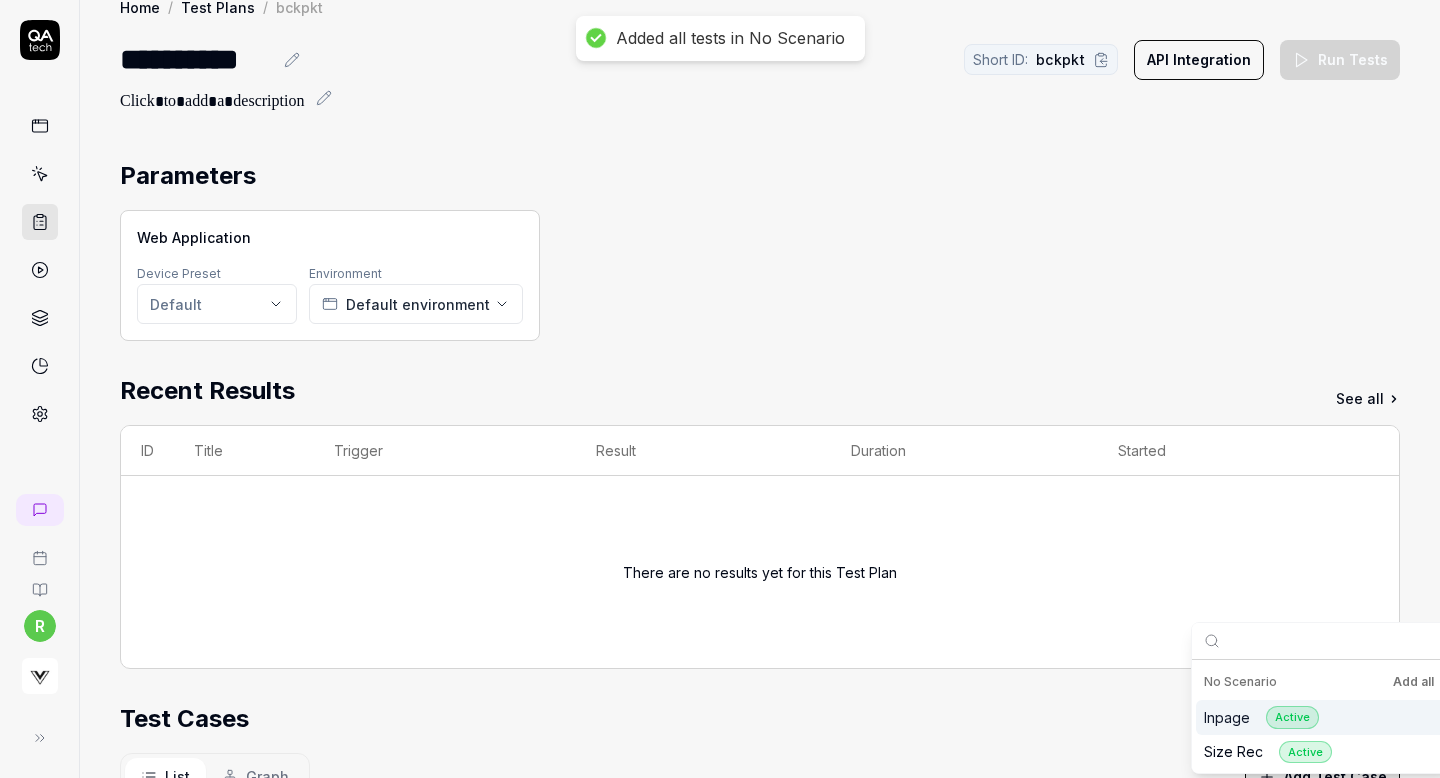 scroll, scrollTop: 0, scrollLeft: 0, axis: both 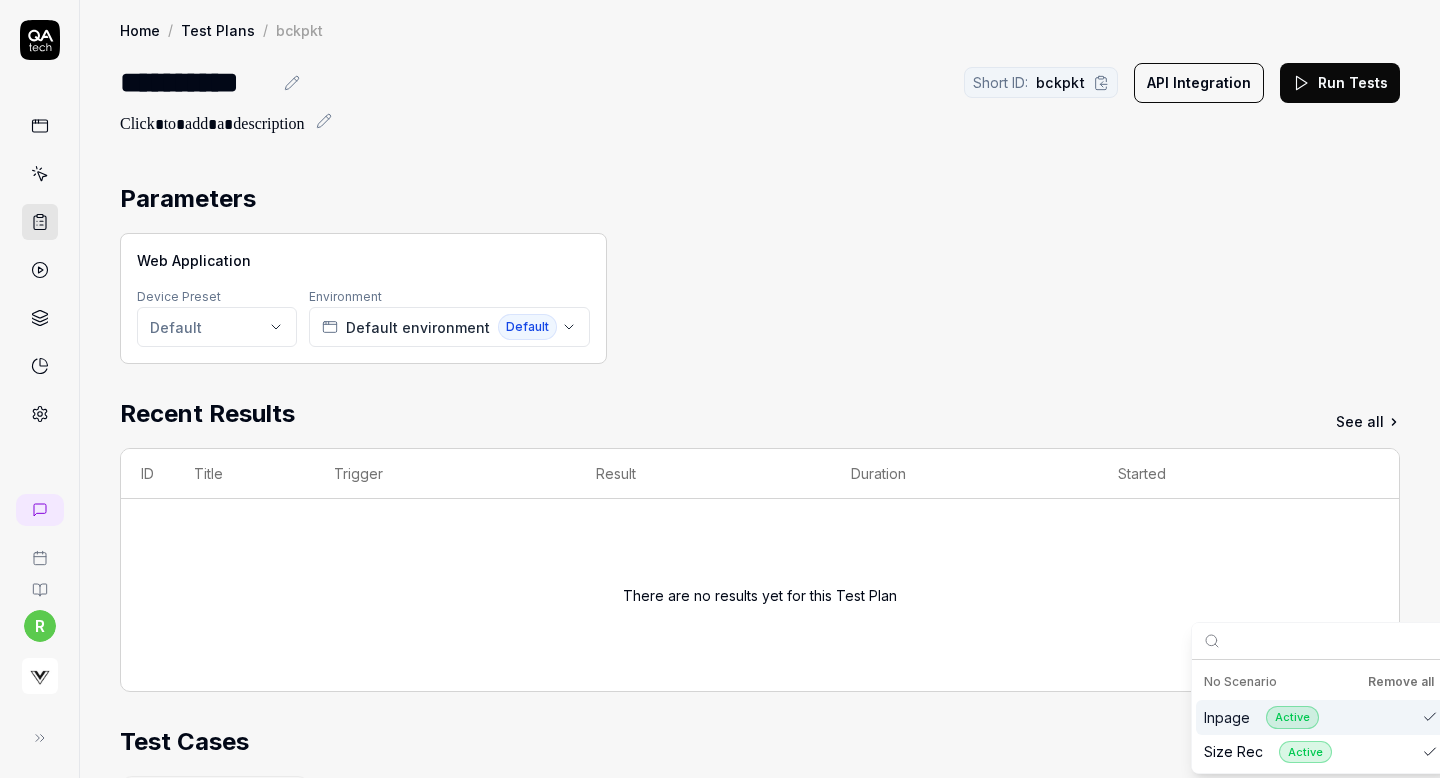 click on "Run Tests" at bounding box center [1340, 83] 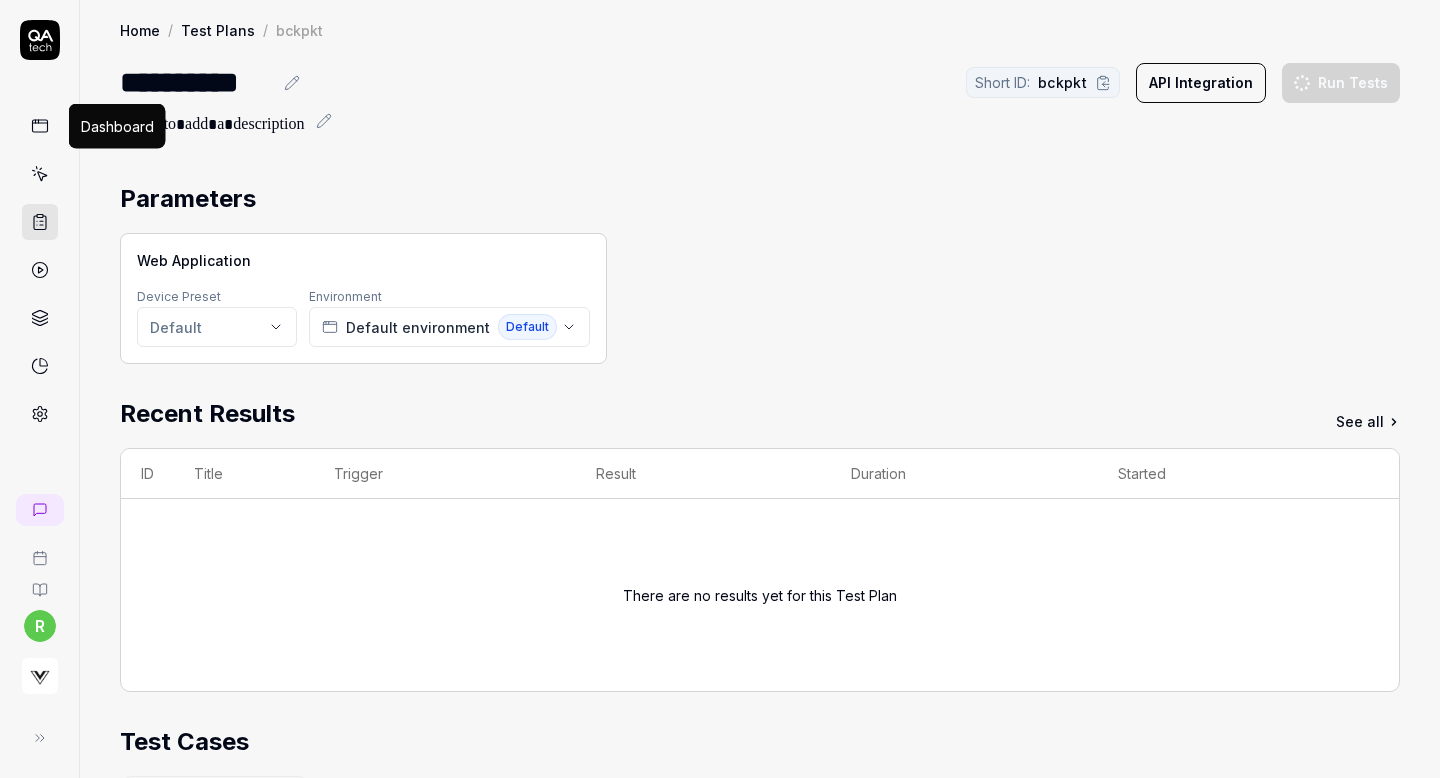 click 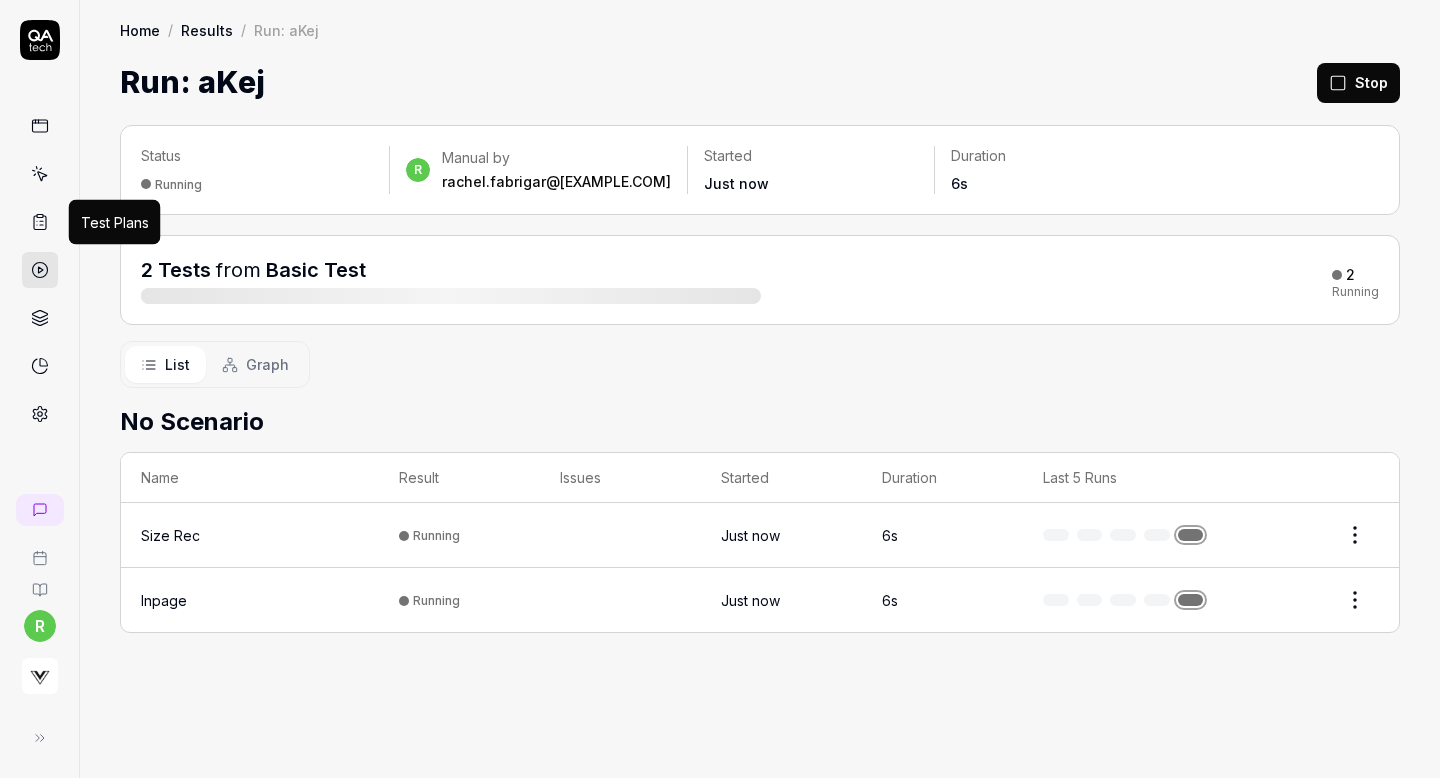 click 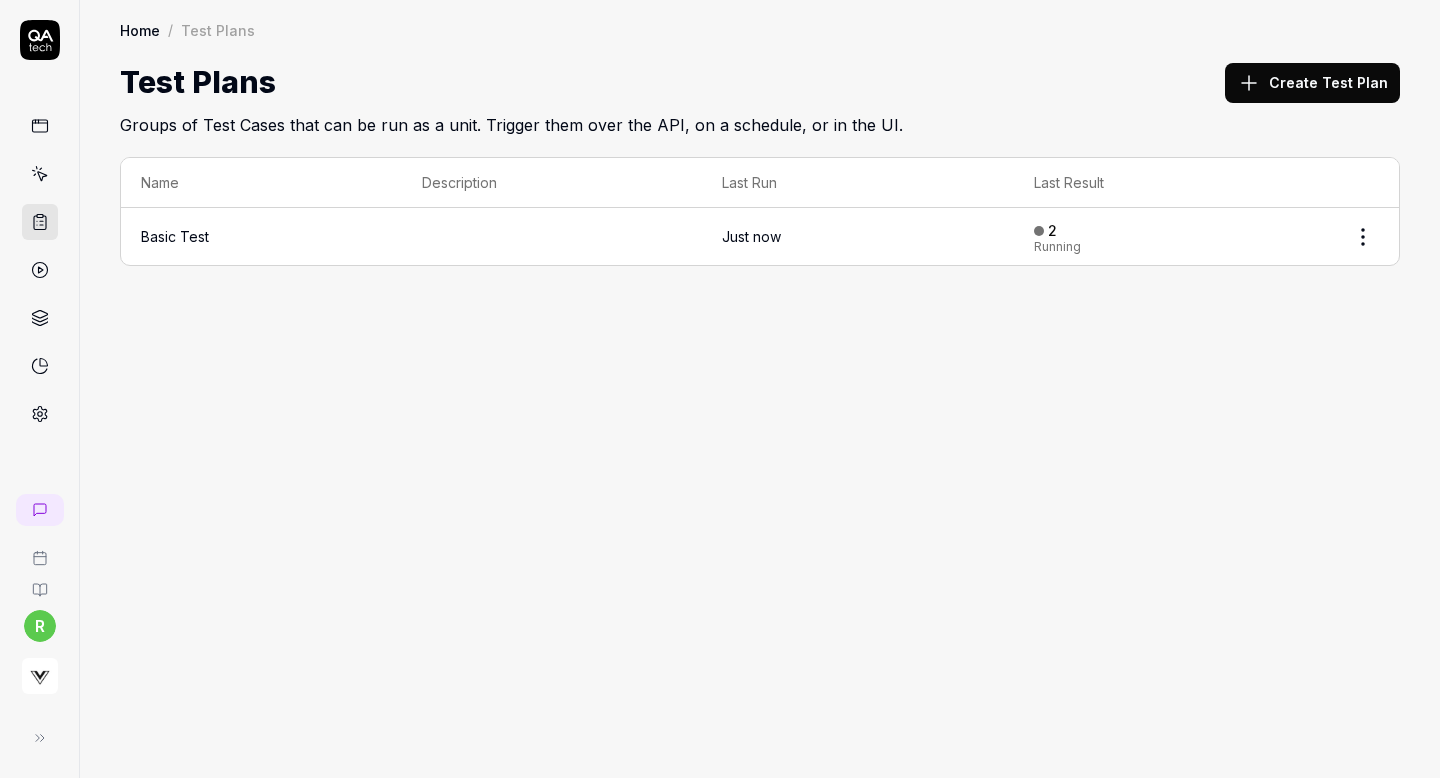 type 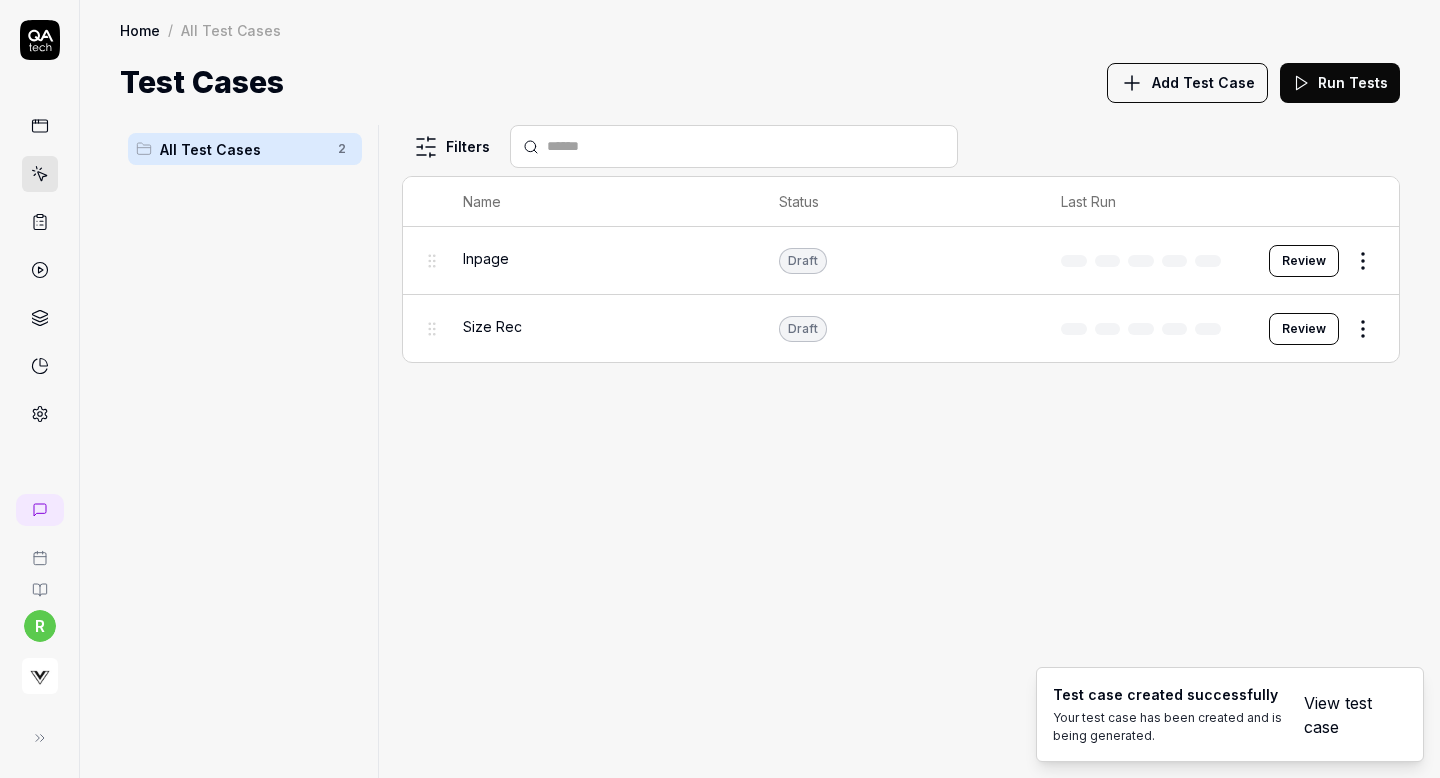 scroll, scrollTop: 0, scrollLeft: 0, axis: both 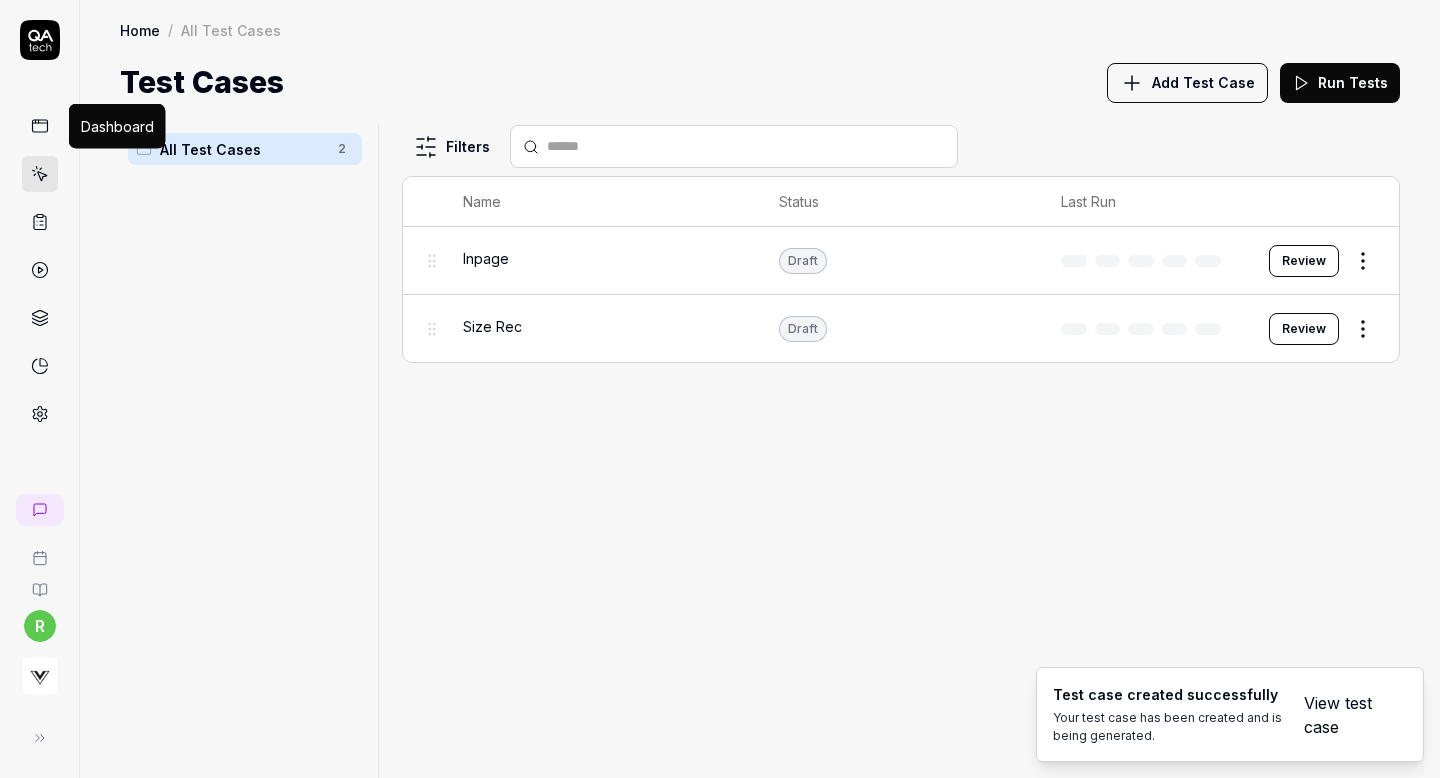 click 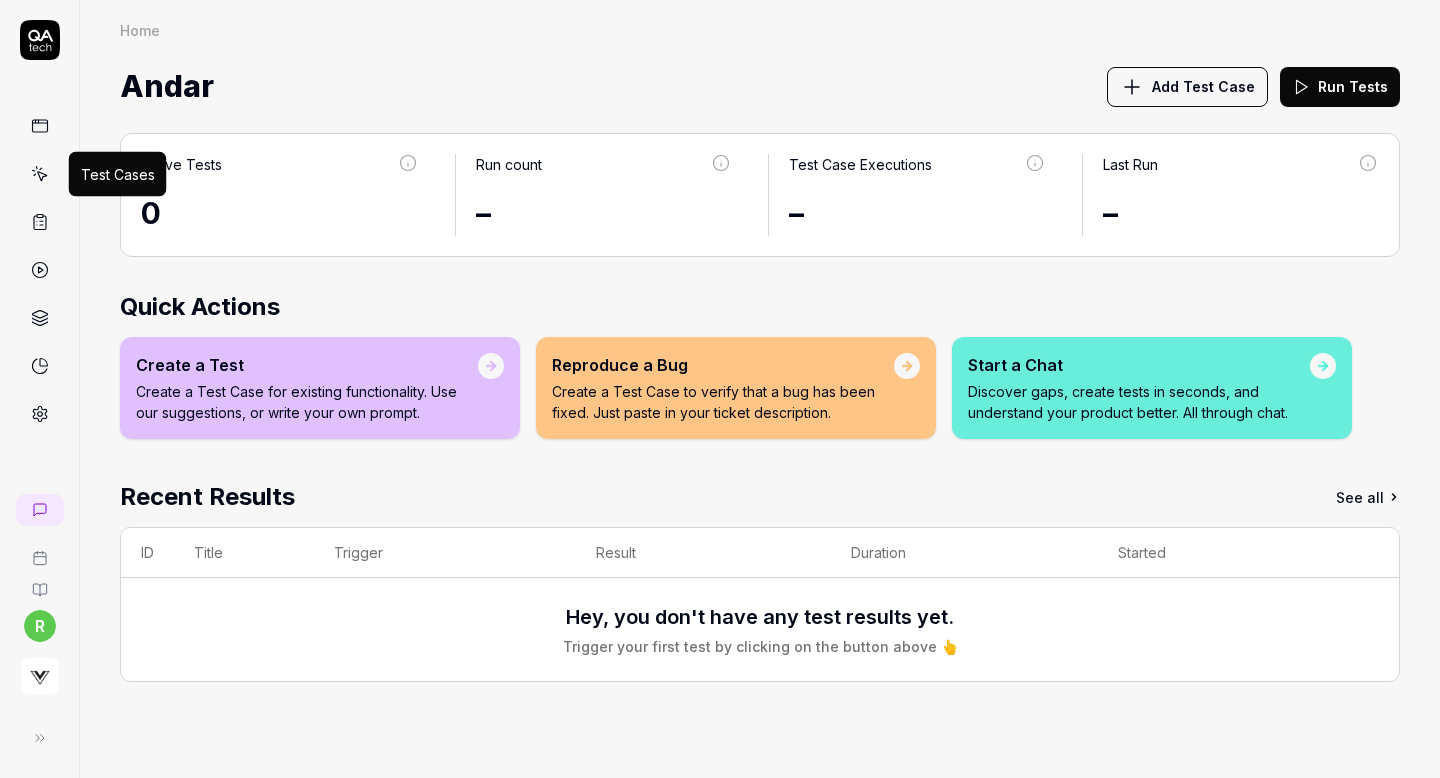 click 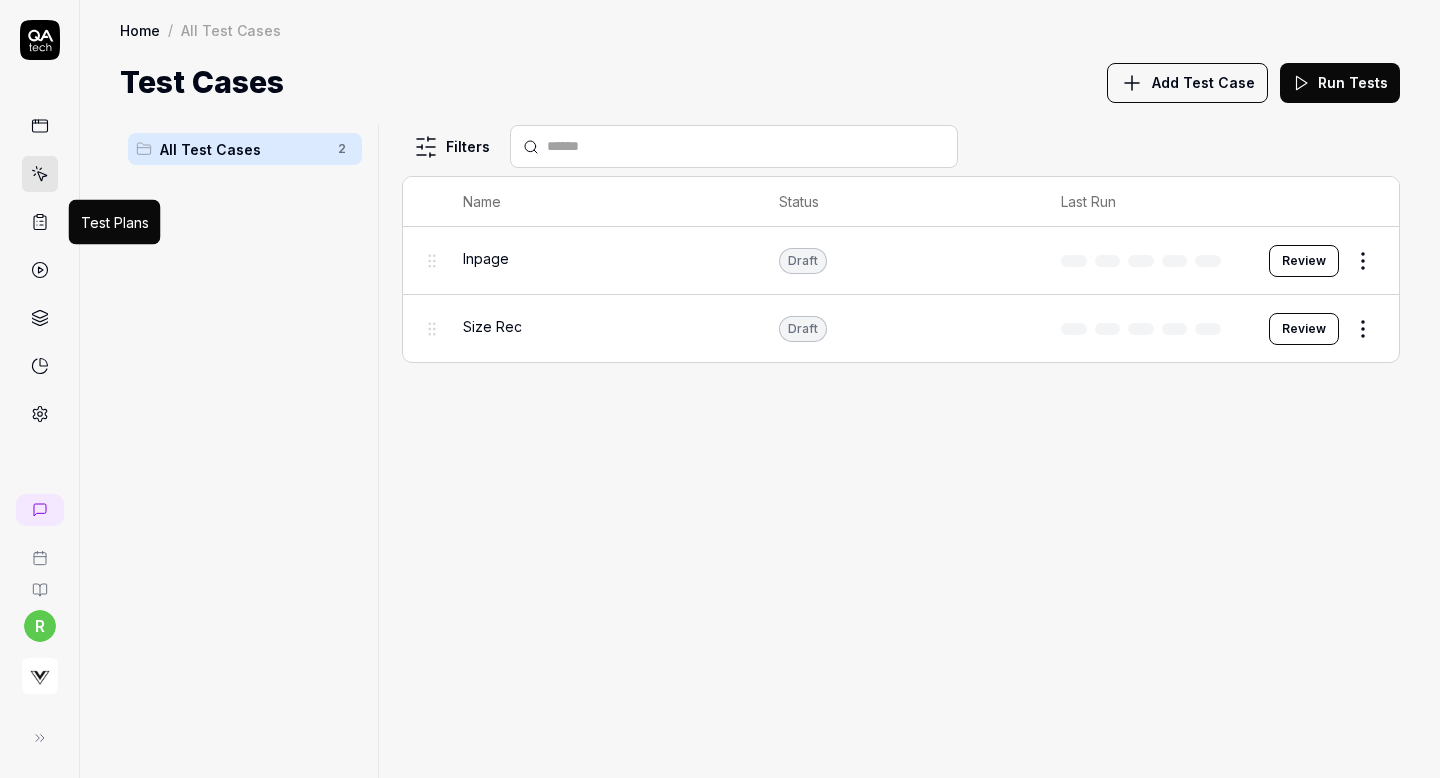 click 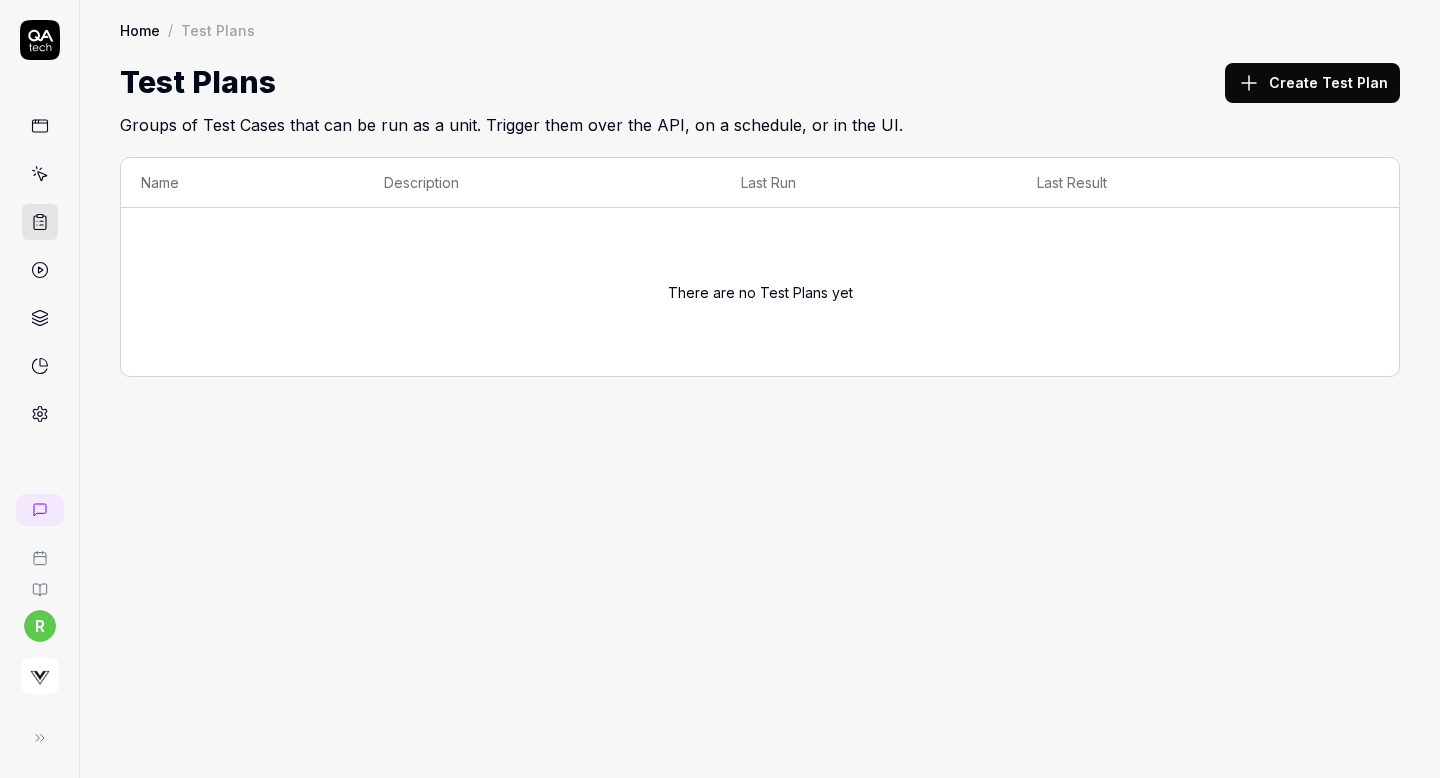 type 